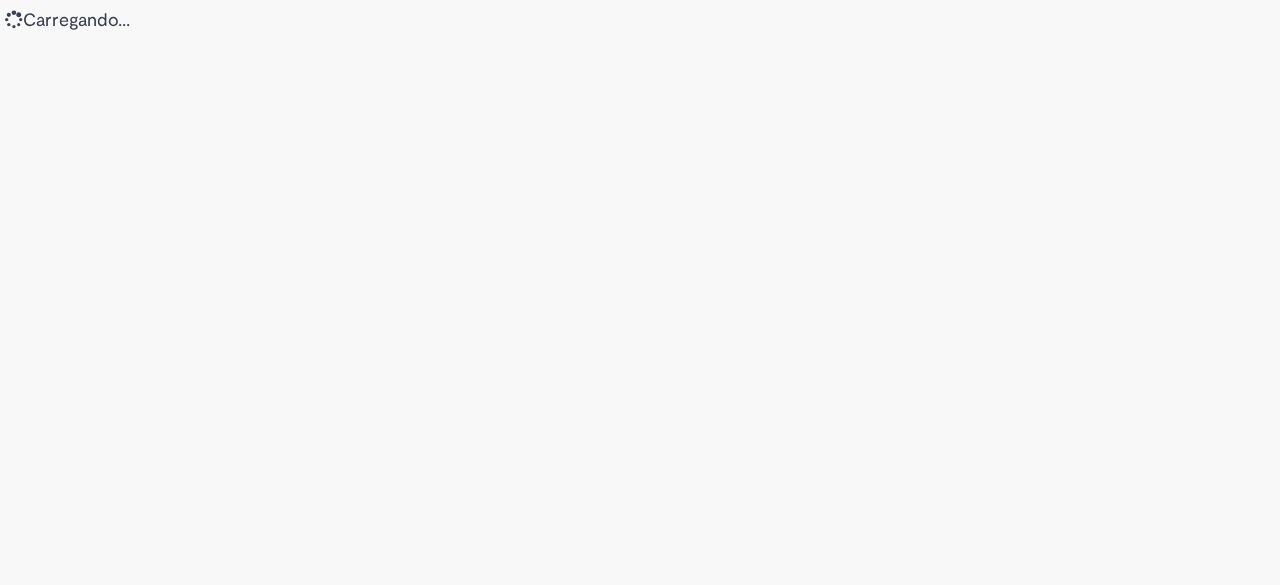 scroll, scrollTop: 0, scrollLeft: 0, axis: both 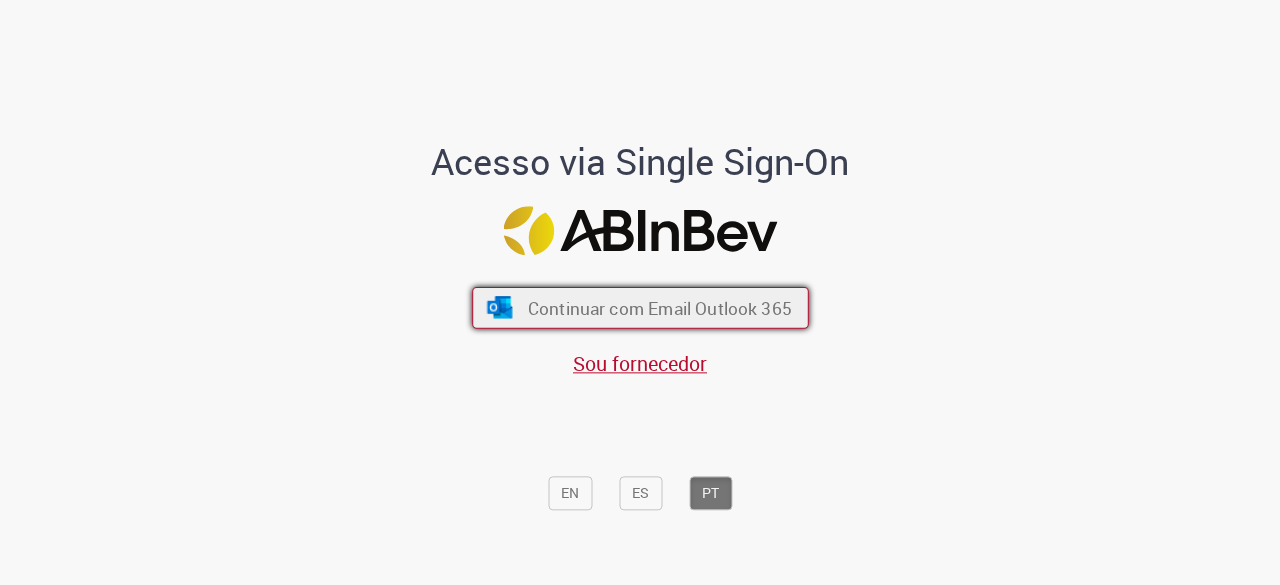 click on "Continuar com Email Outlook 365" at bounding box center (659, 308) 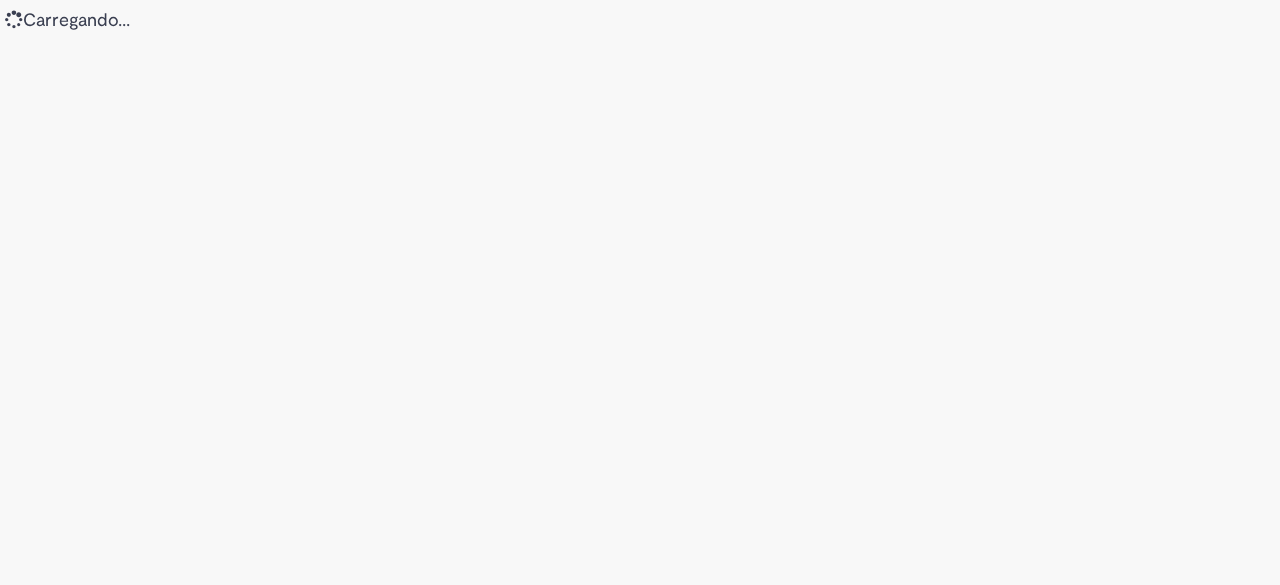 scroll, scrollTop: 0, scrollLeft: 0, axis: both 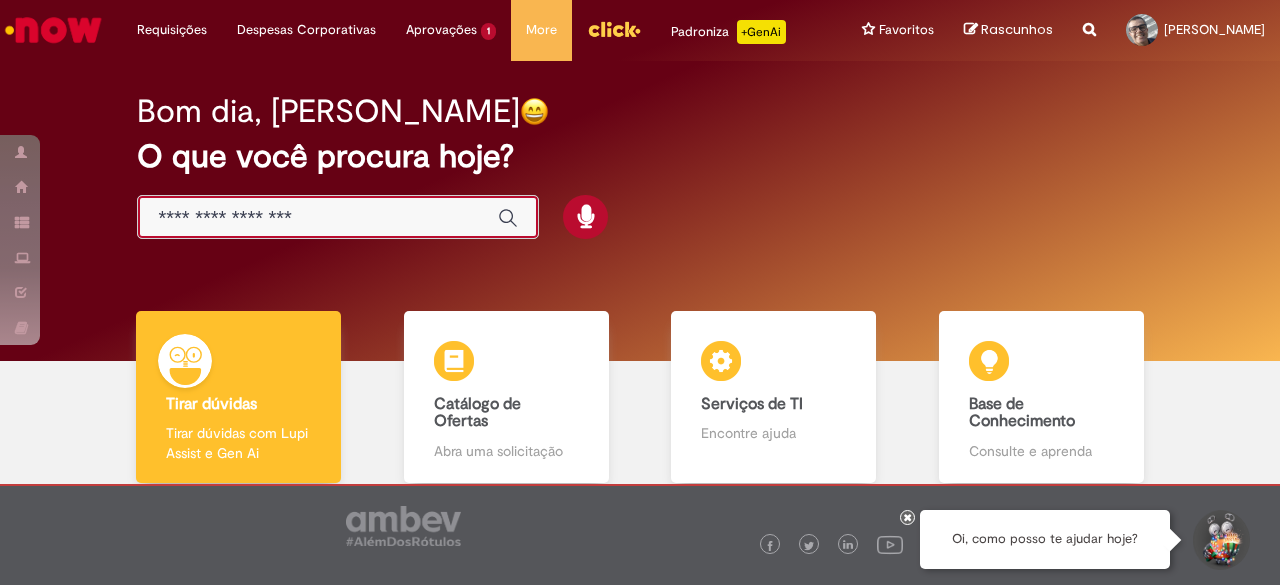 click at bounding box center [318, 218] 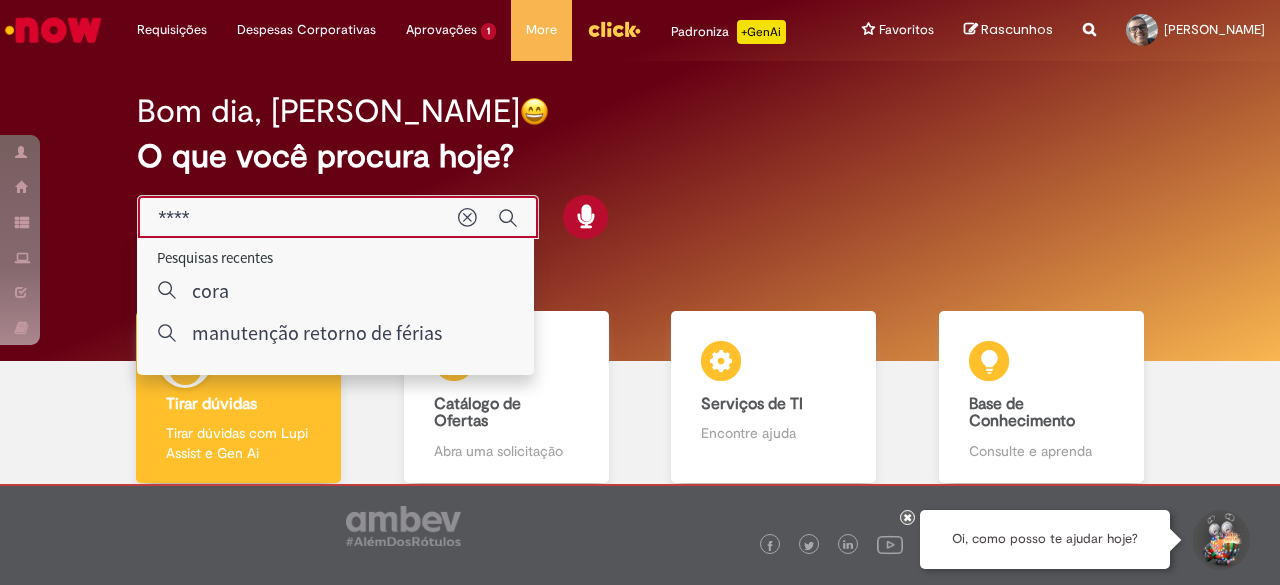 type on "*****" 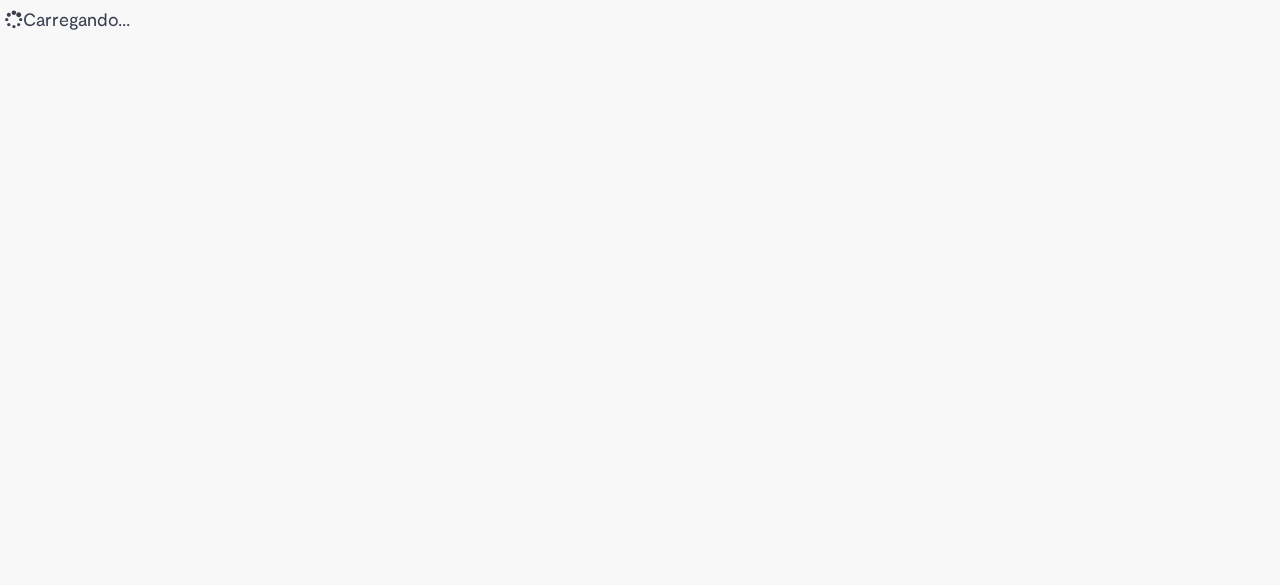 scroll, scrollTop: 0, scrollLeft: 0, axis: both 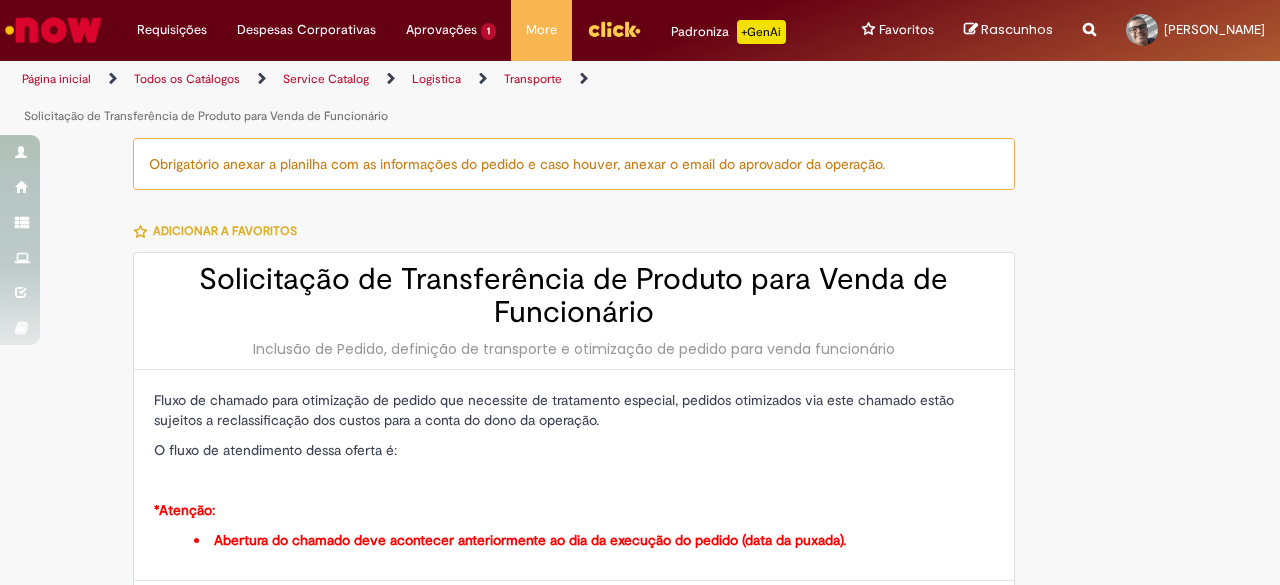 type on "********" 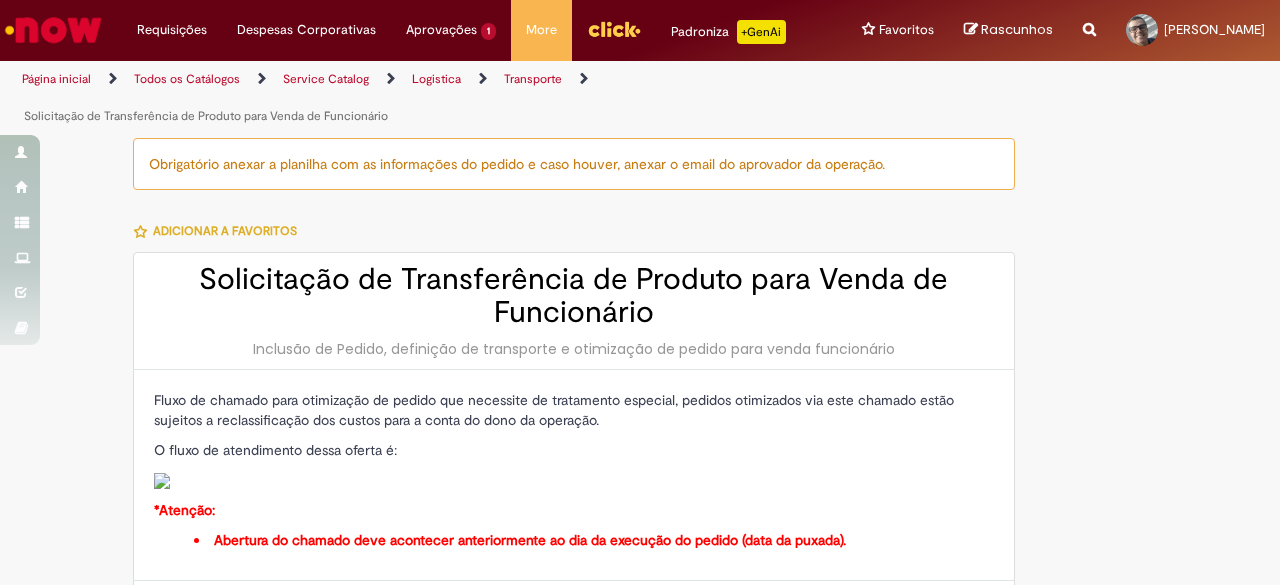 type on "**********" 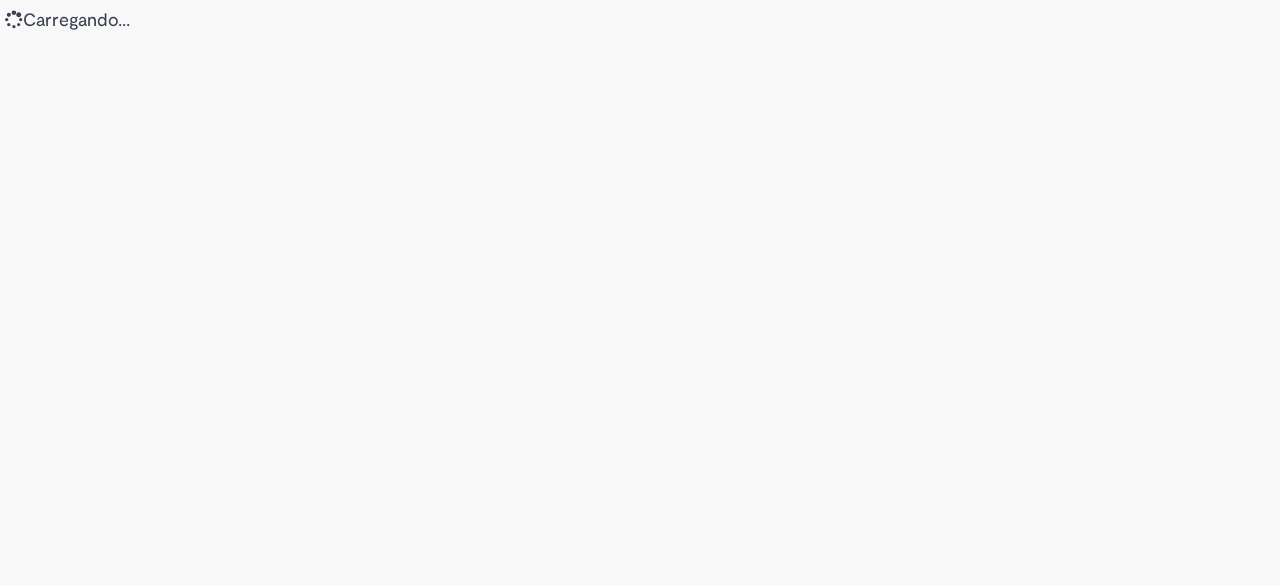 scroll, scrollTop: 0, scrollLeft: 0, axis: both 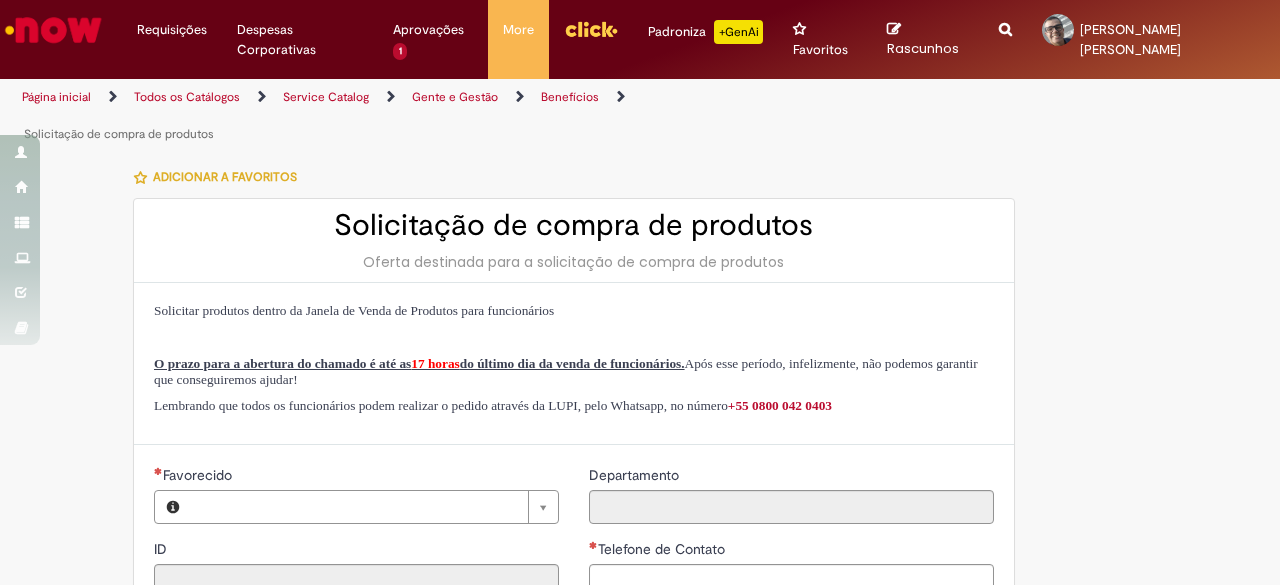 type on "********" 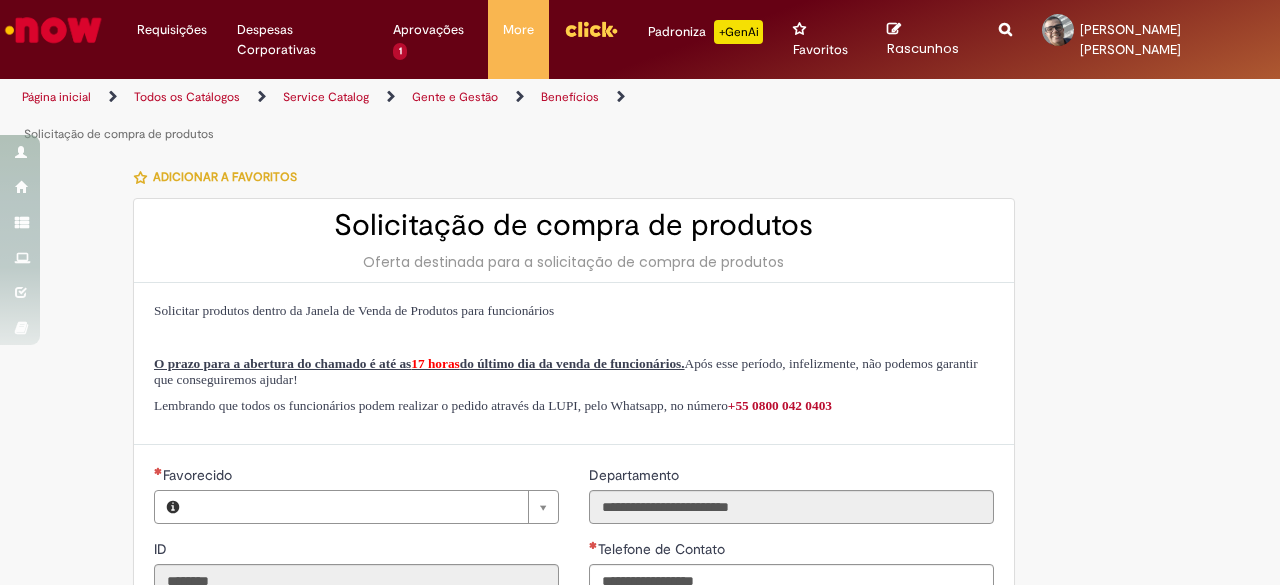 type on "**********" 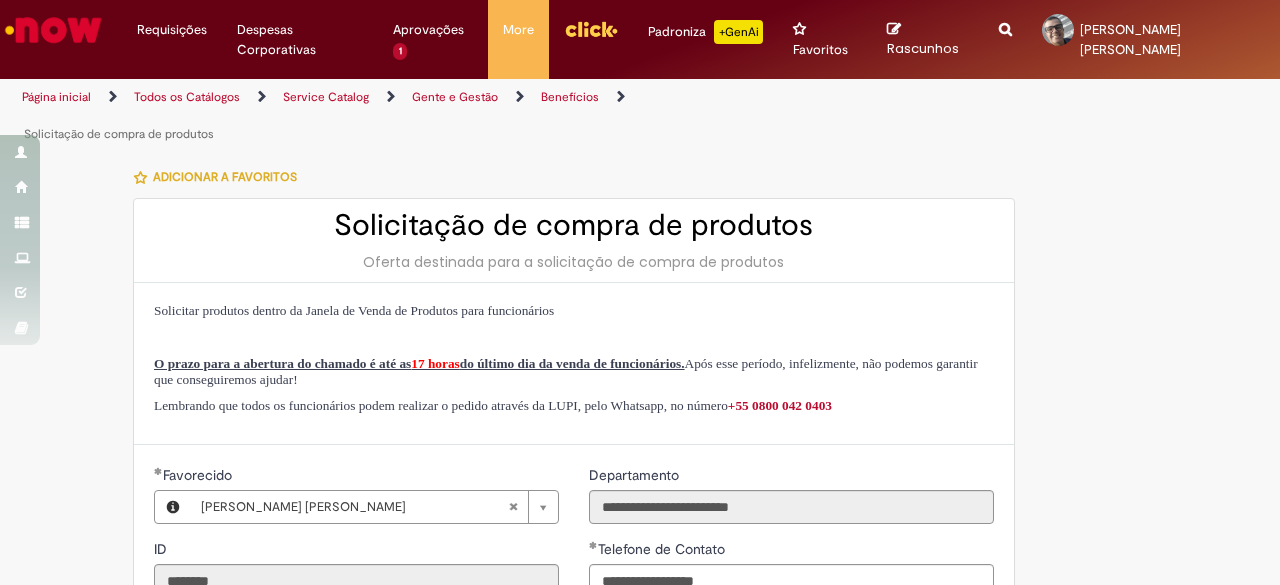 type on "**********" 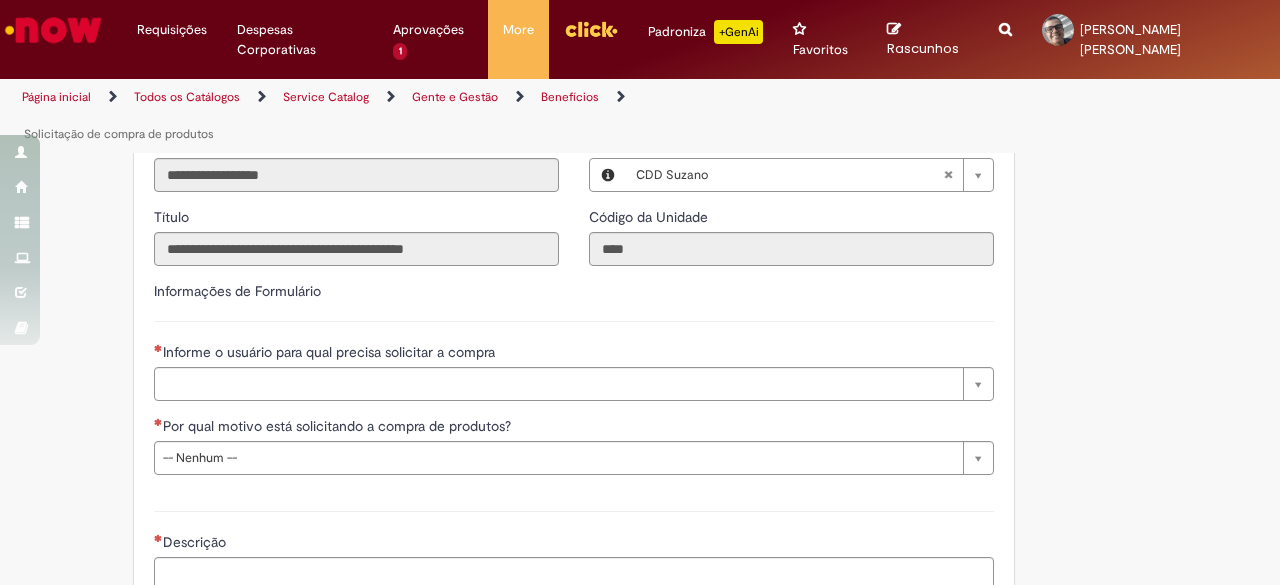 scroll, scrollTop: 485, scrollLeft: 0, axis: vertical 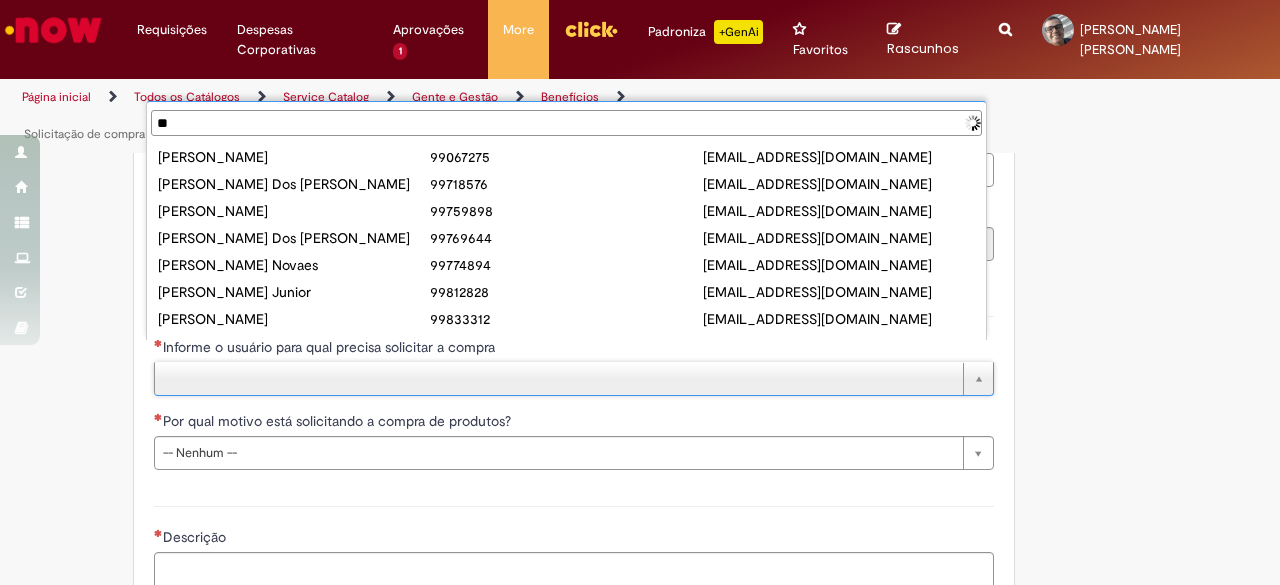 type on "*" 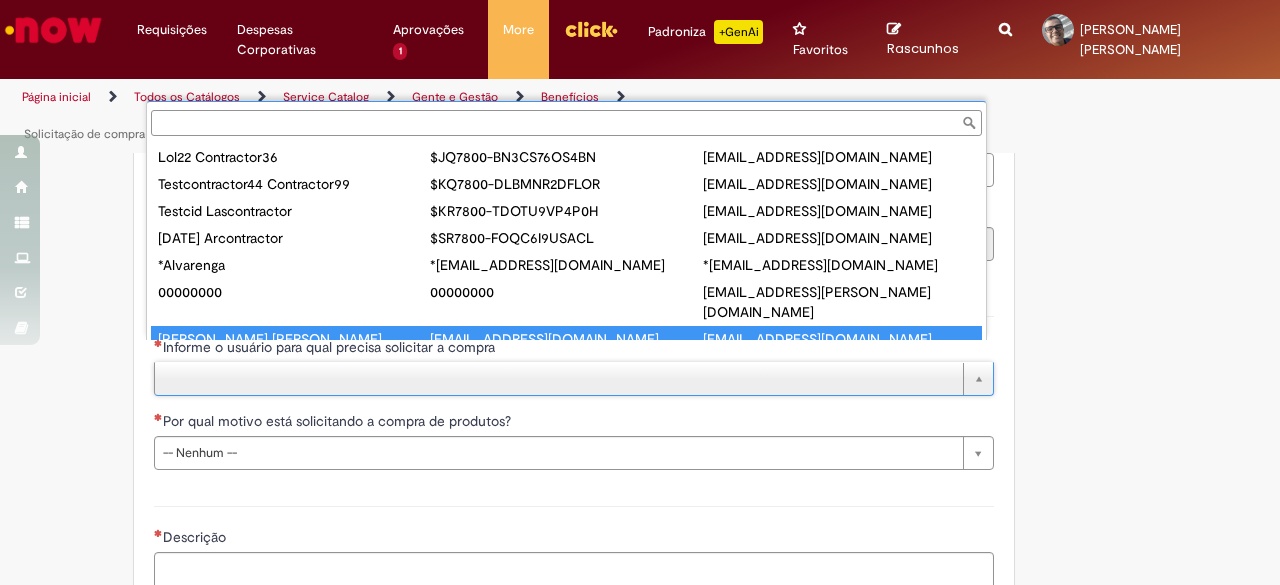 paste on "********" 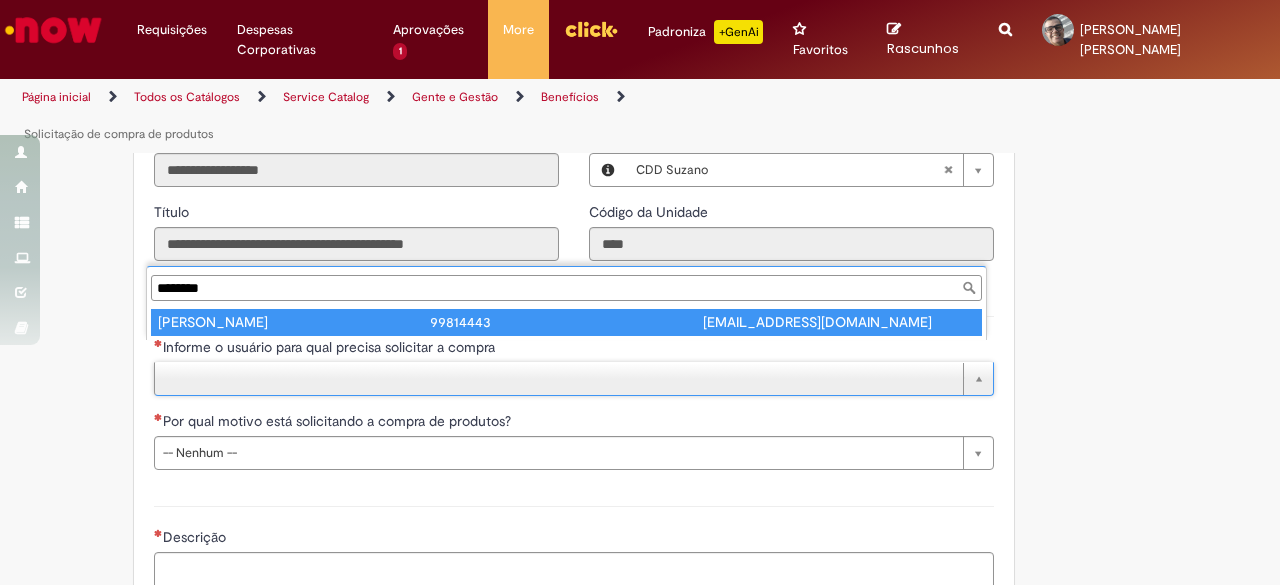 type on "********" 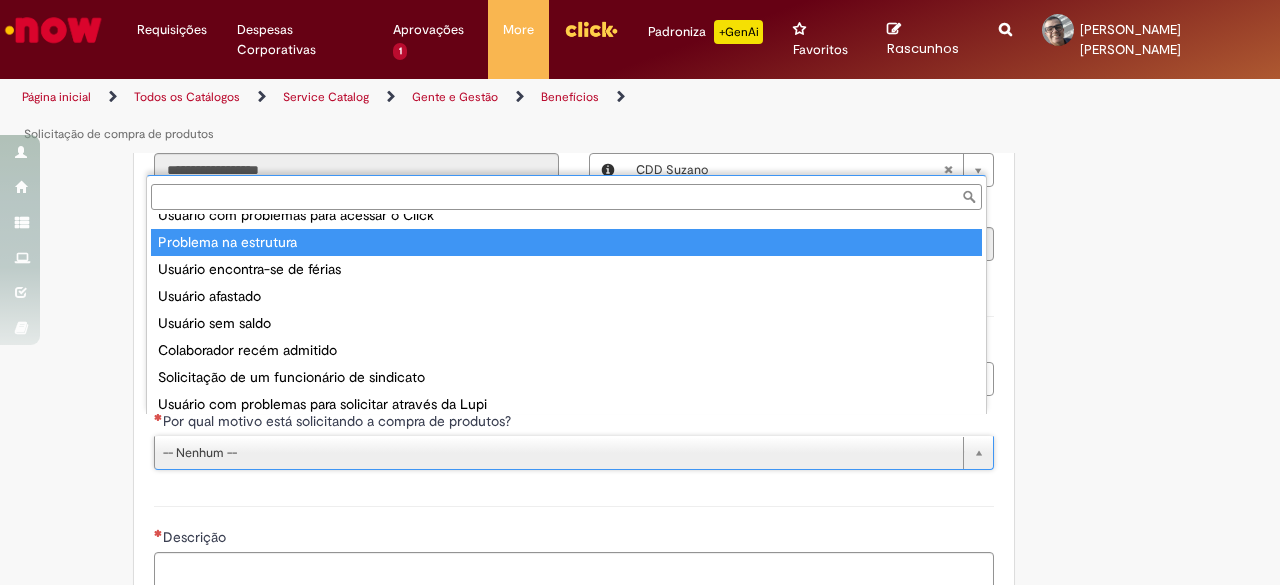 scroll, scrollTop: 0, scrollLeft: 0, axis: both 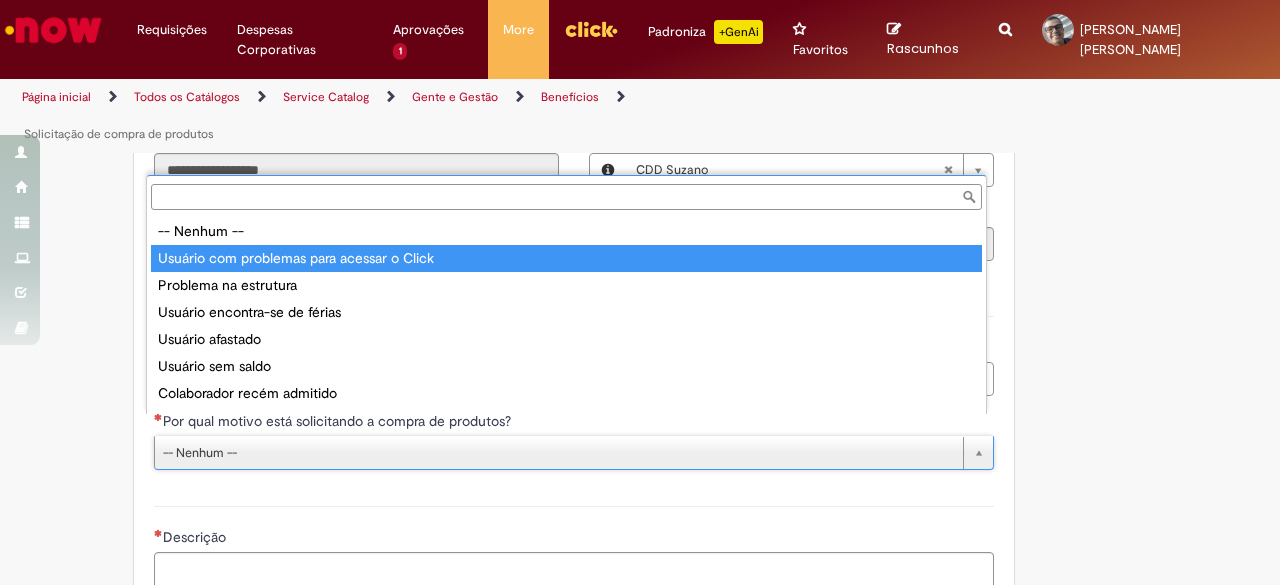 type on "**********" 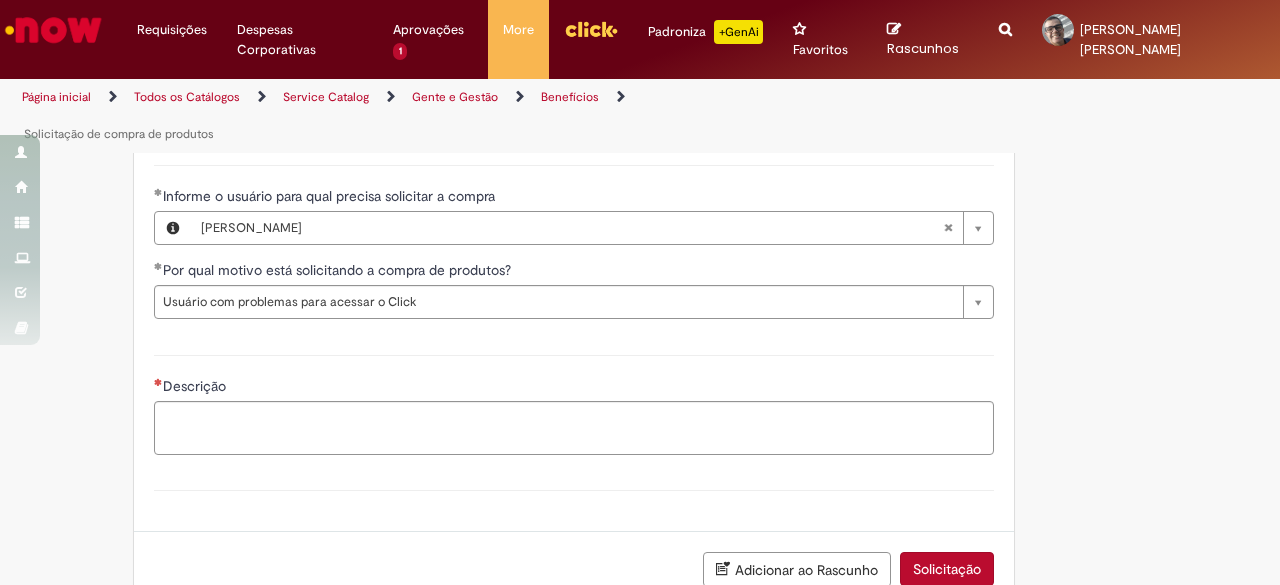 scroll, scrollTop: 639, scrollLeft: 0, axis: vertical 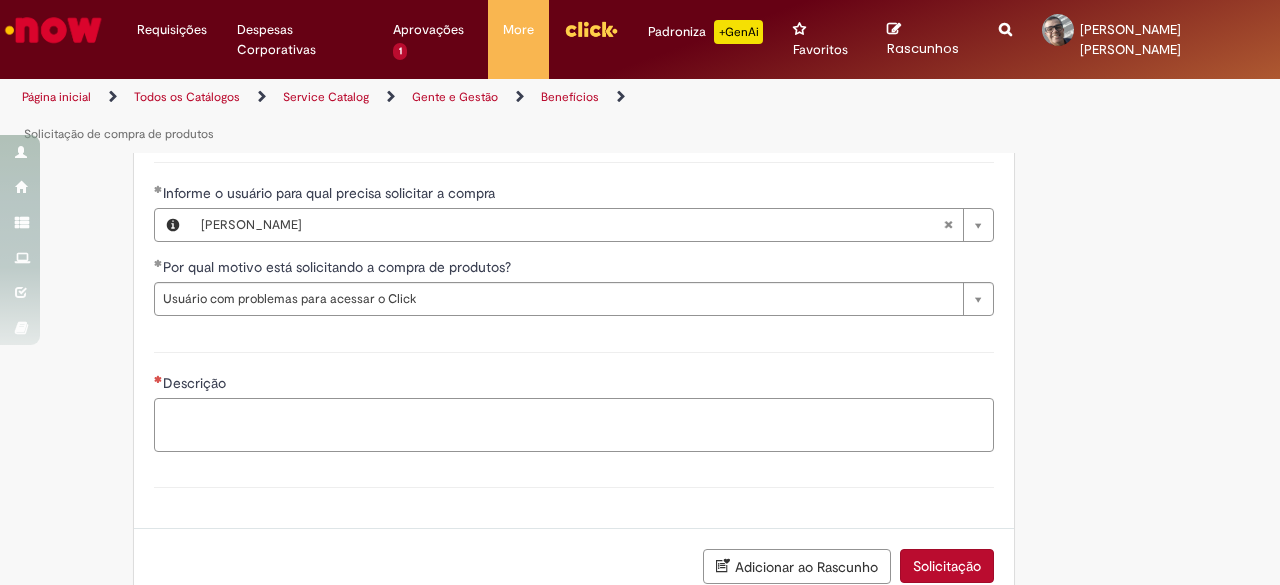click on "Descrição" at bounding box center (574, 424) 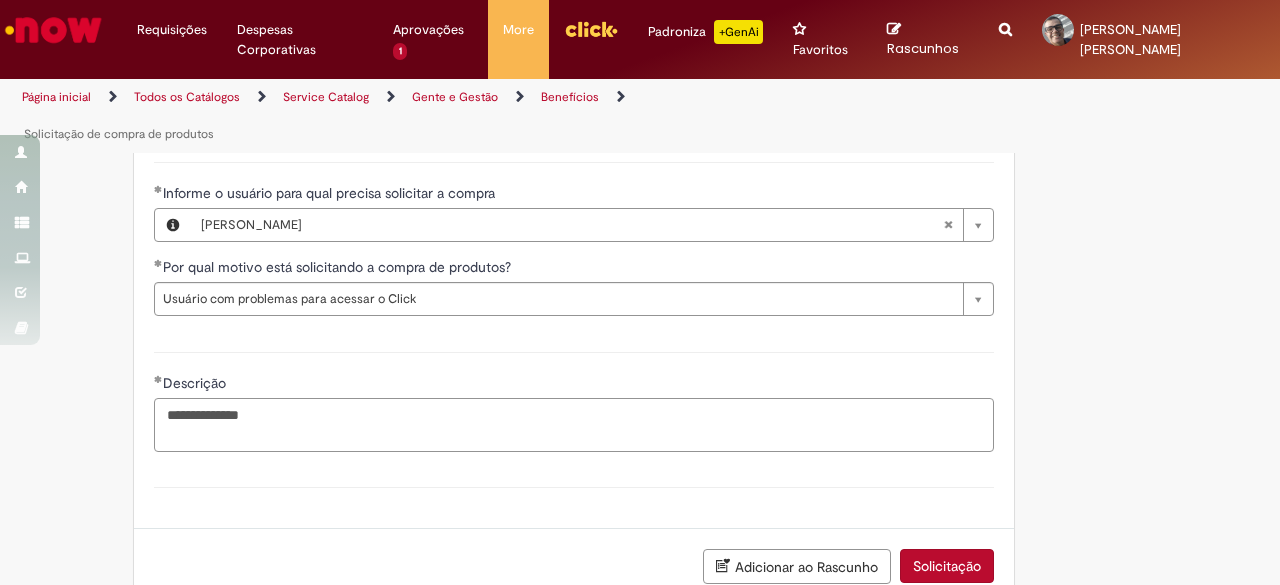type on "**********" 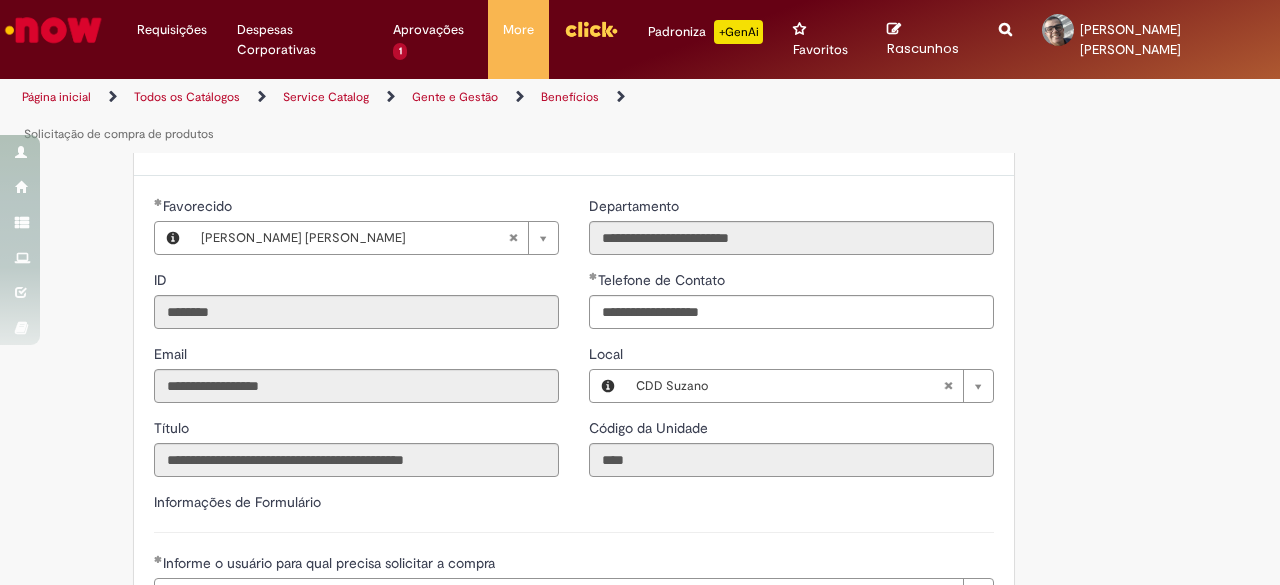 scroll, scrollTop: 0, scrollLeft: 0, axis: both 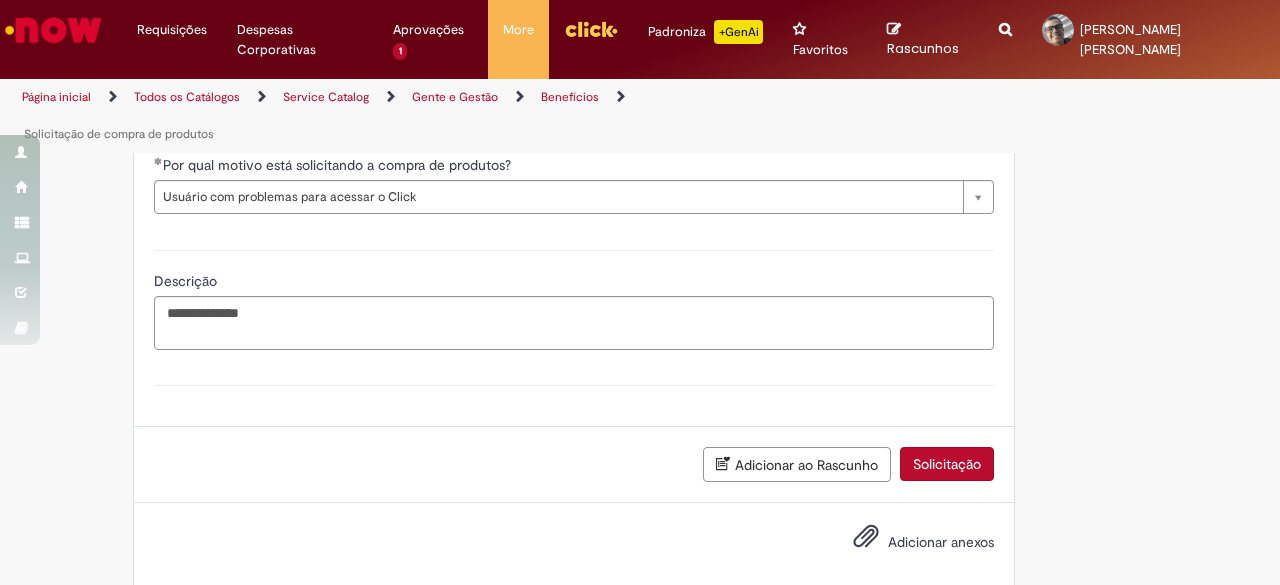 click on "Solicitação" at bounding box center [947, 464] 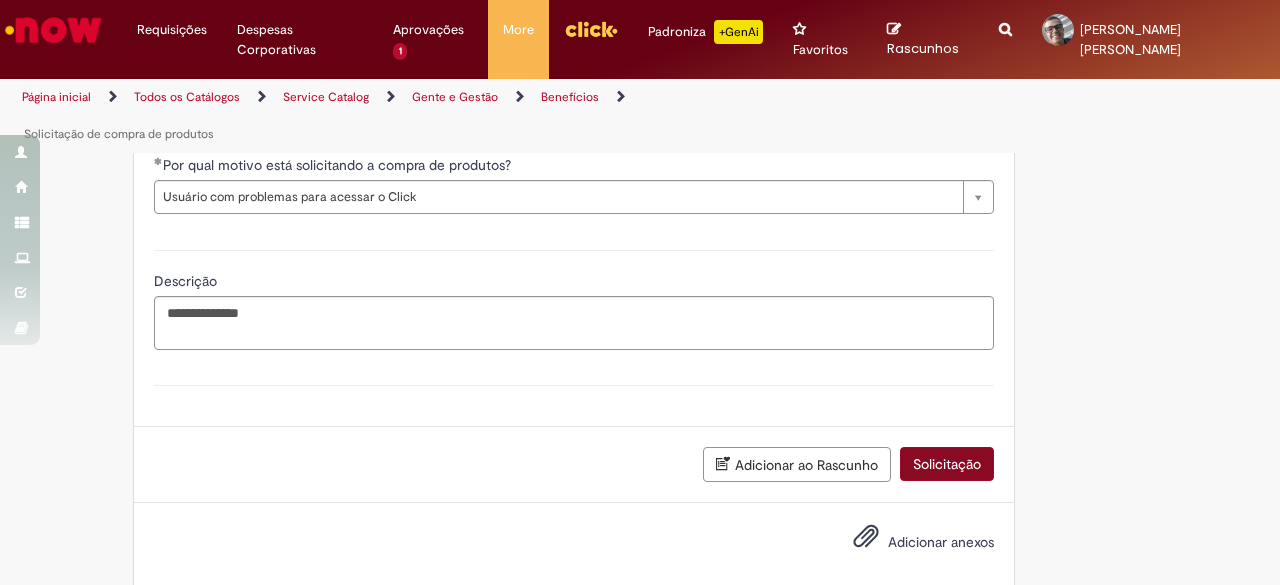 scroll, scrollTop: 696, scrollLeft: 0, axis: vertical 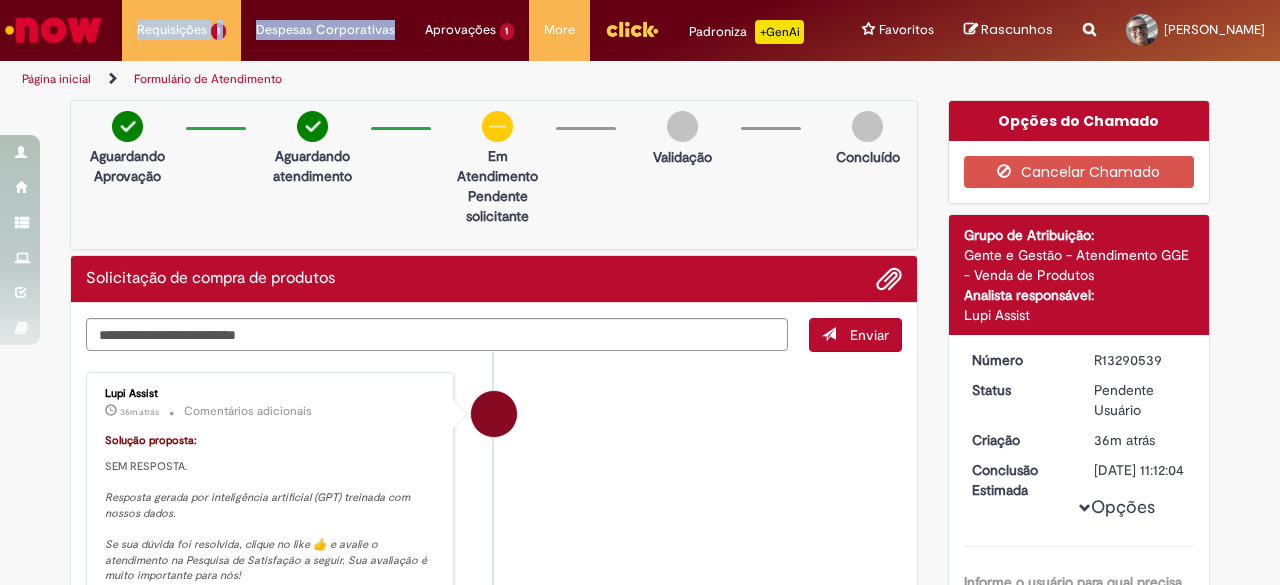 drag, startPoint x: 382, startPoint y: 6, endPoint x: 164, endPoint y: -71, distance: 231.19905 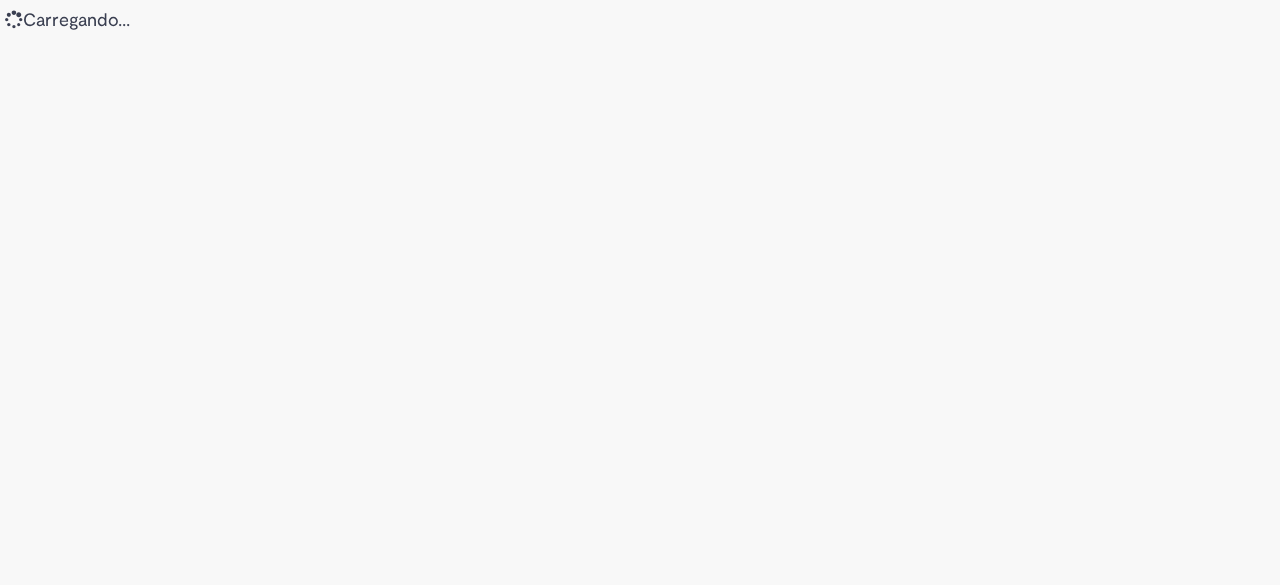 scroll, scrollTop: 0, scrollLeft: 0, axis: both 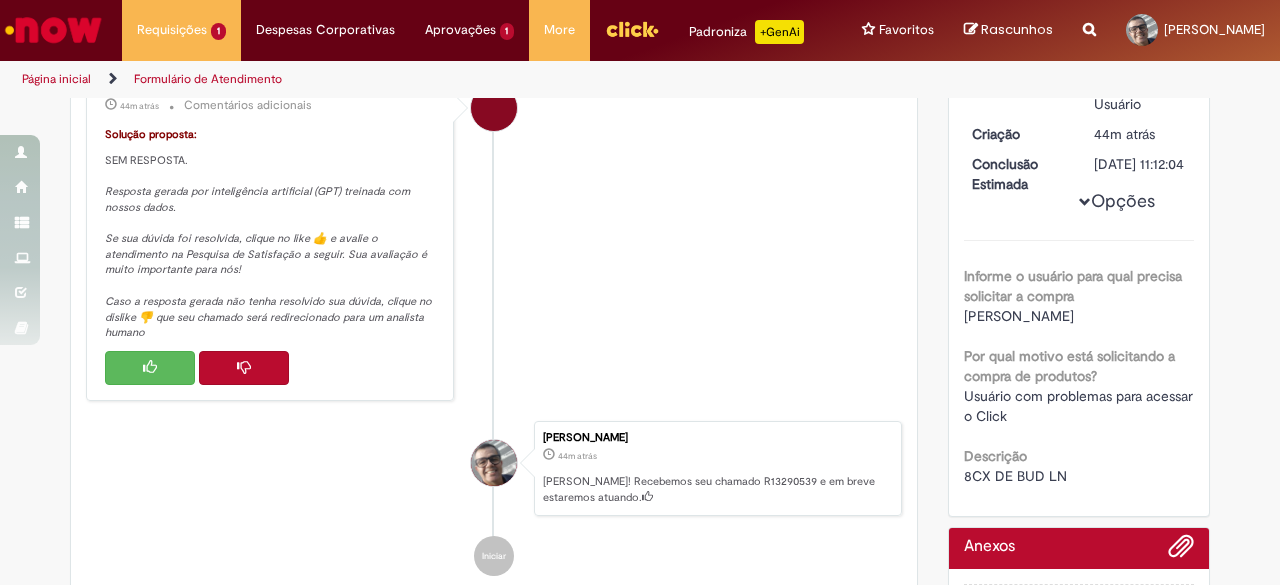 click at bounding box center [244, 368] 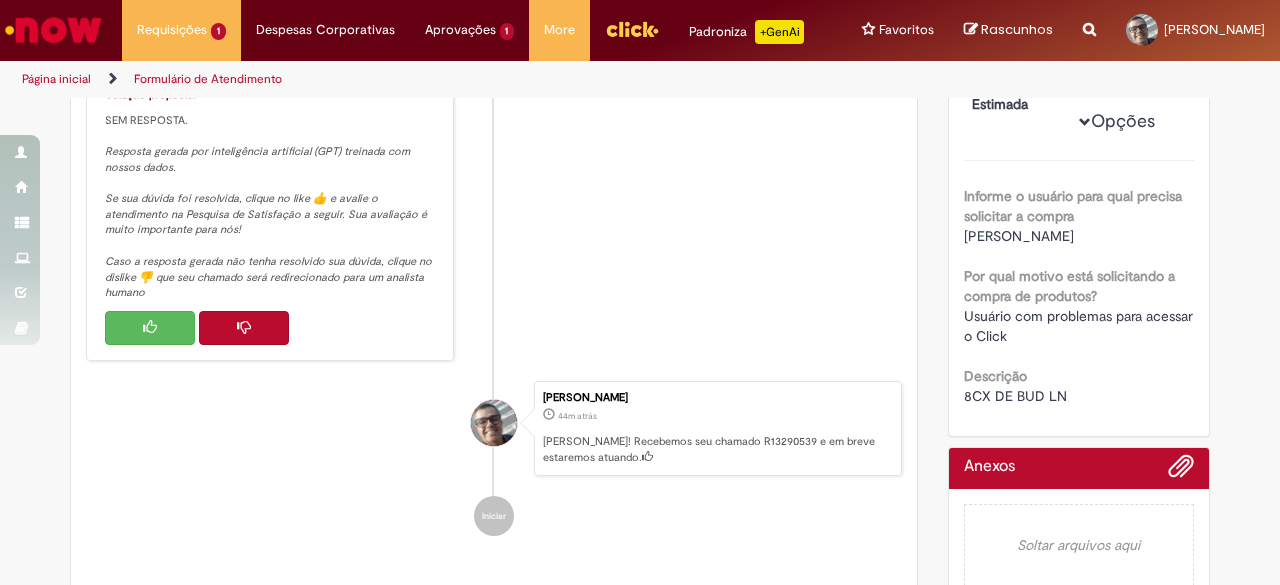 scroll, scrollTop: 266, scrollLeft: 0, axis: vertical 